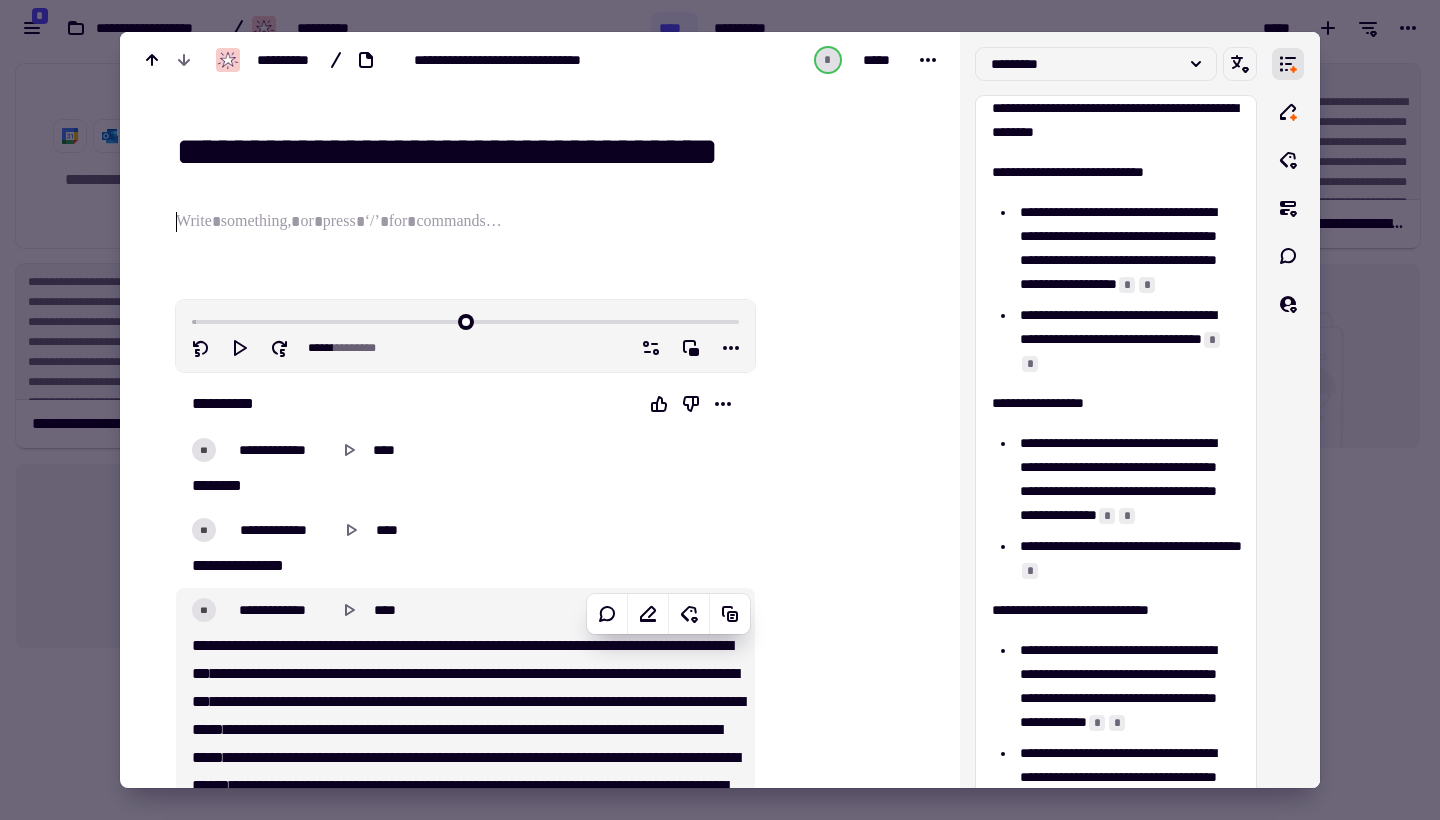 scroll, scrollTop: 0, scrollLeft: 0, axis: both 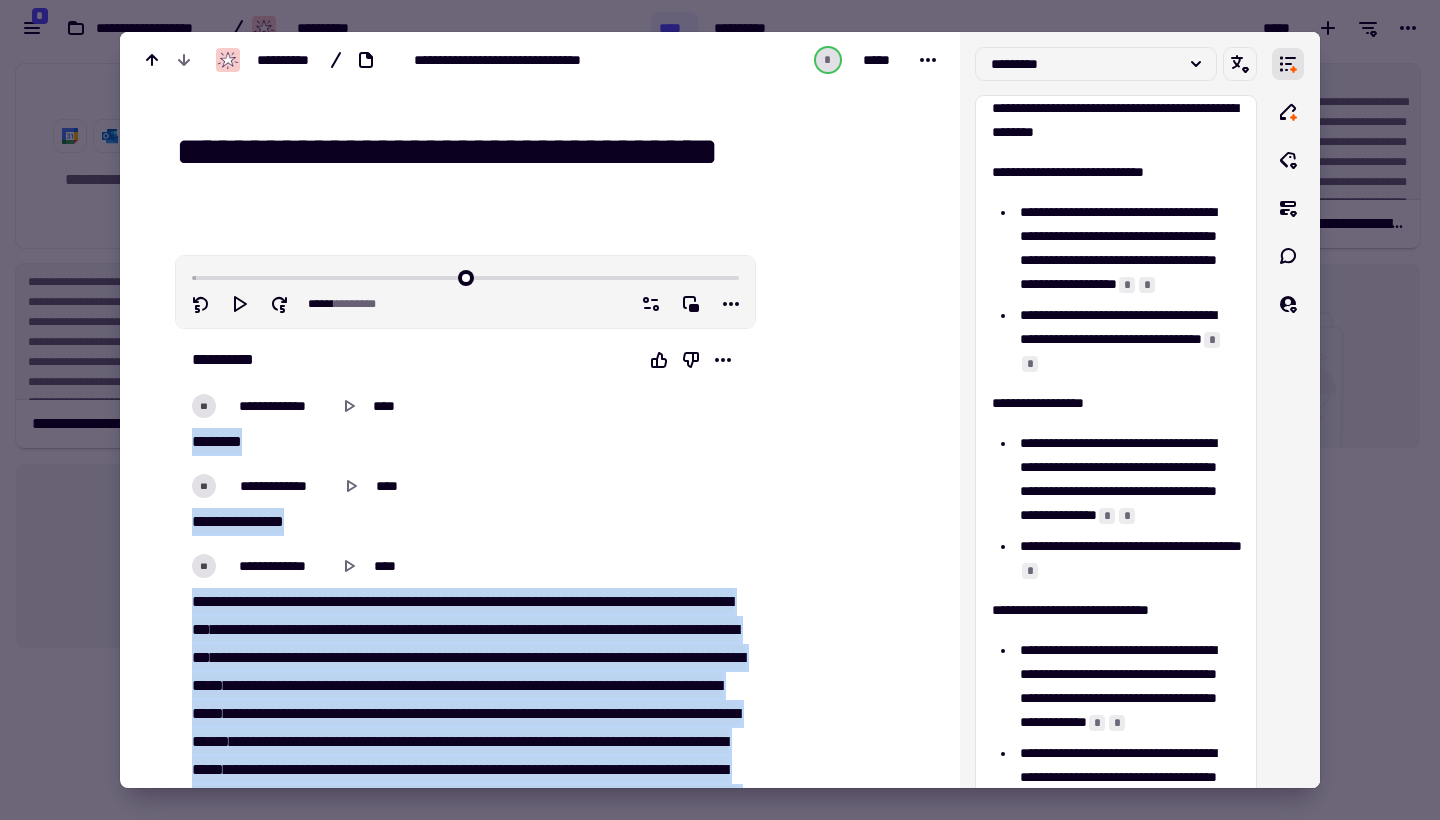 drag, startPoint x: 382, startPoint y: 423, endPoint x: 280, endPoint y: 127, distance: 313.08145 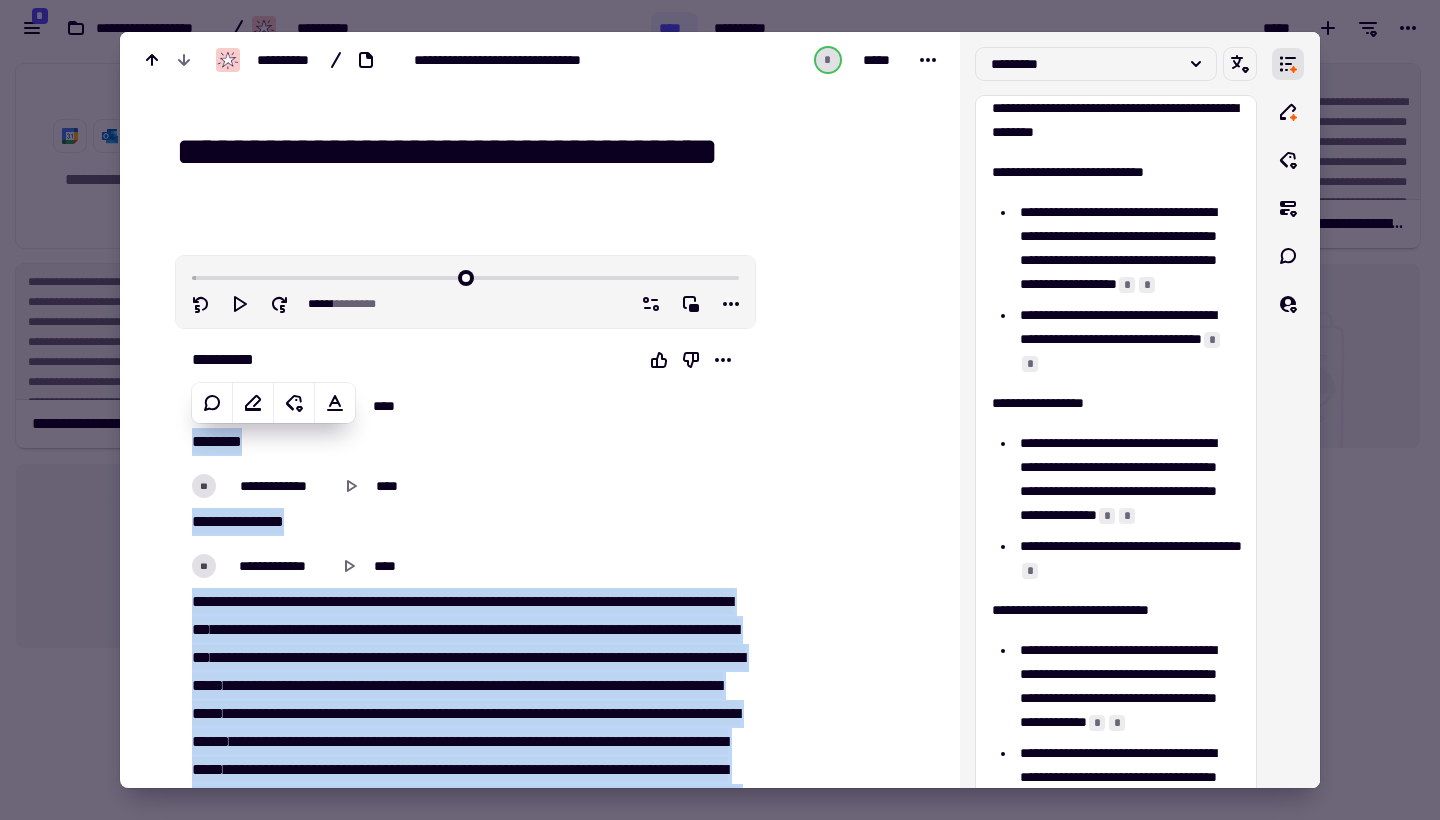 copy on "**********" 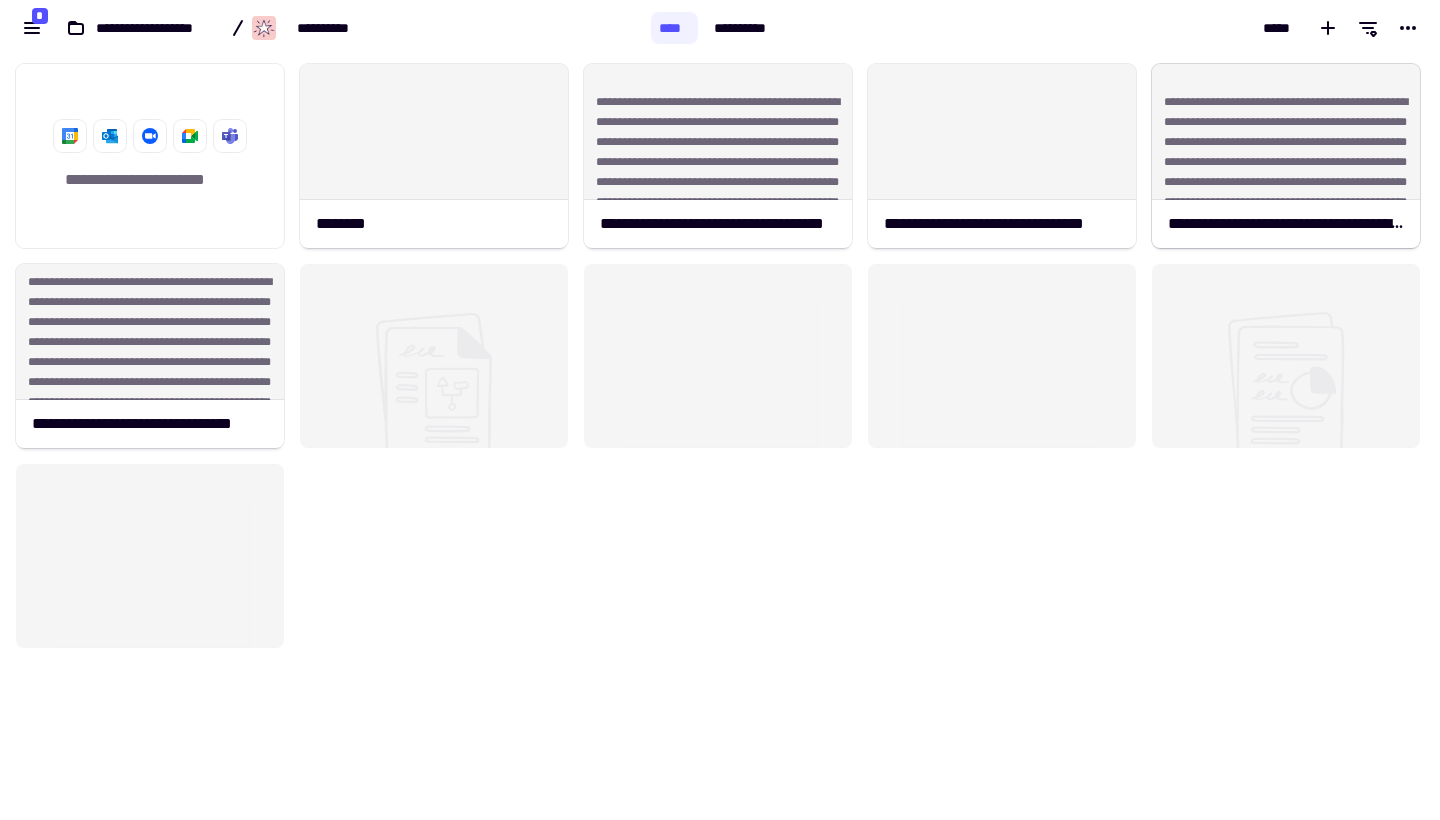 click on "**********" 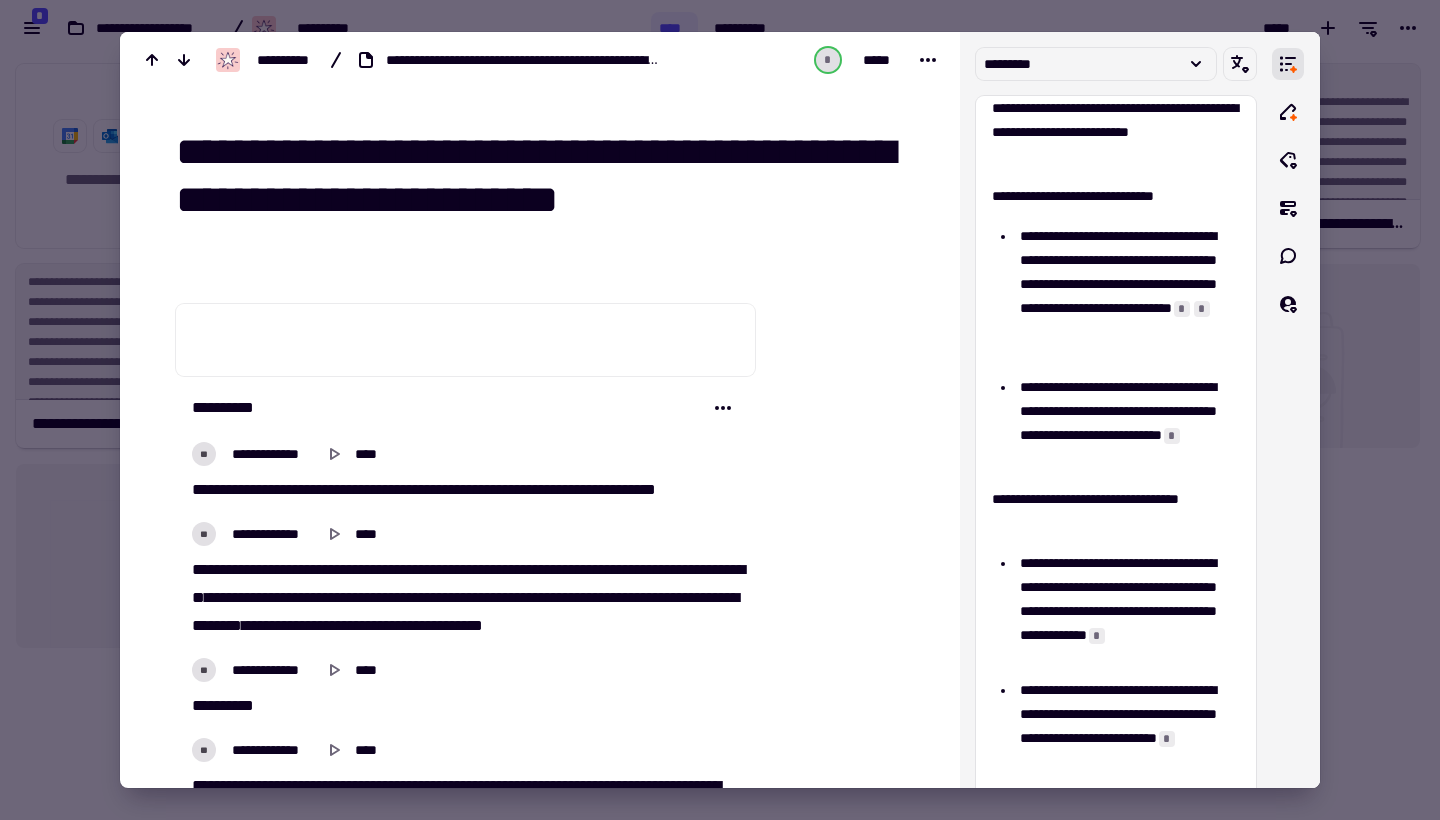 click on "**********" at bounding box center [720, 820] 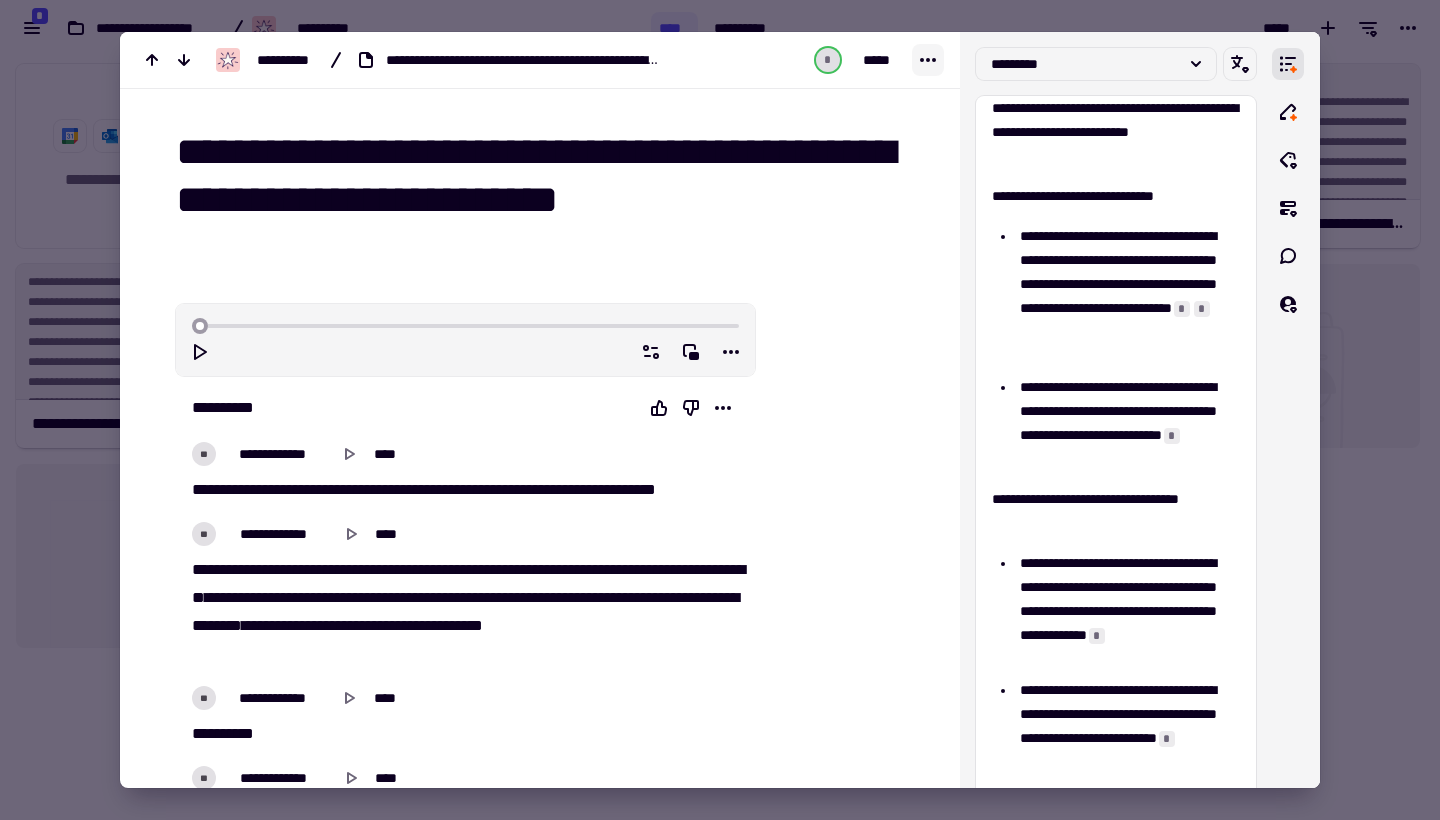 click 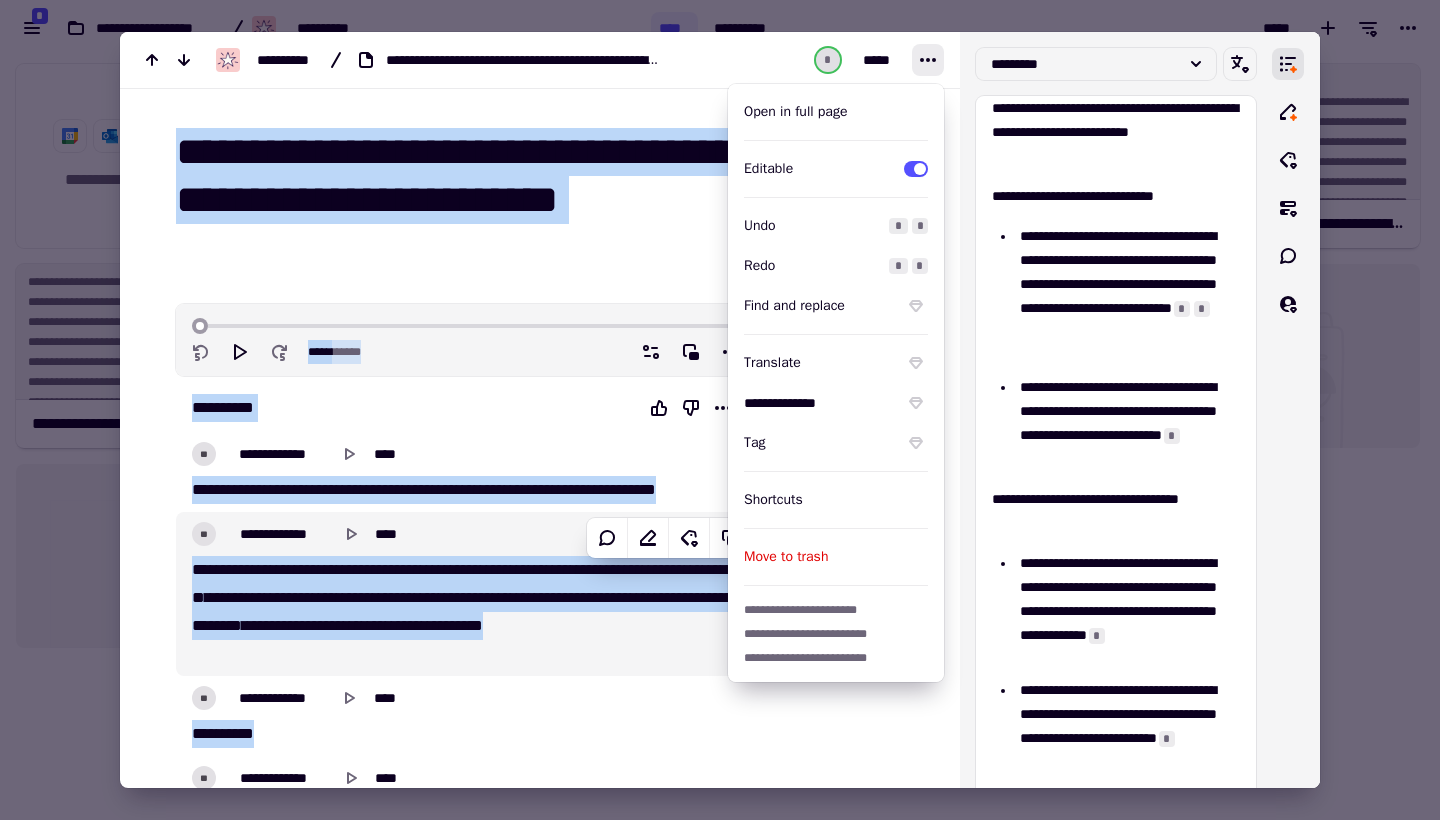 scroll, scrollTop: 74, scrollLeft: 0, axis: vertical 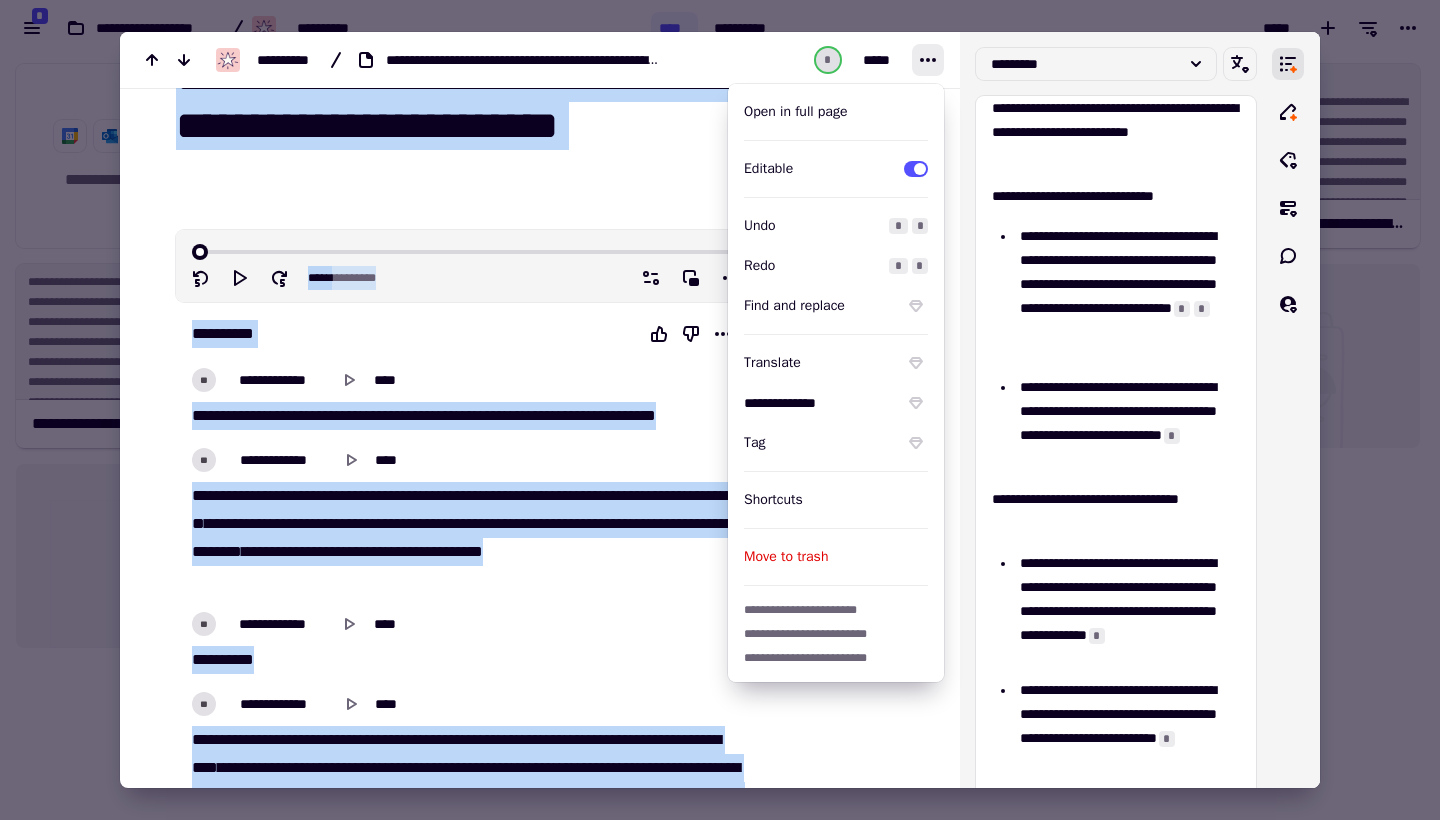 click on "*****" at bounding box center [358, 523] 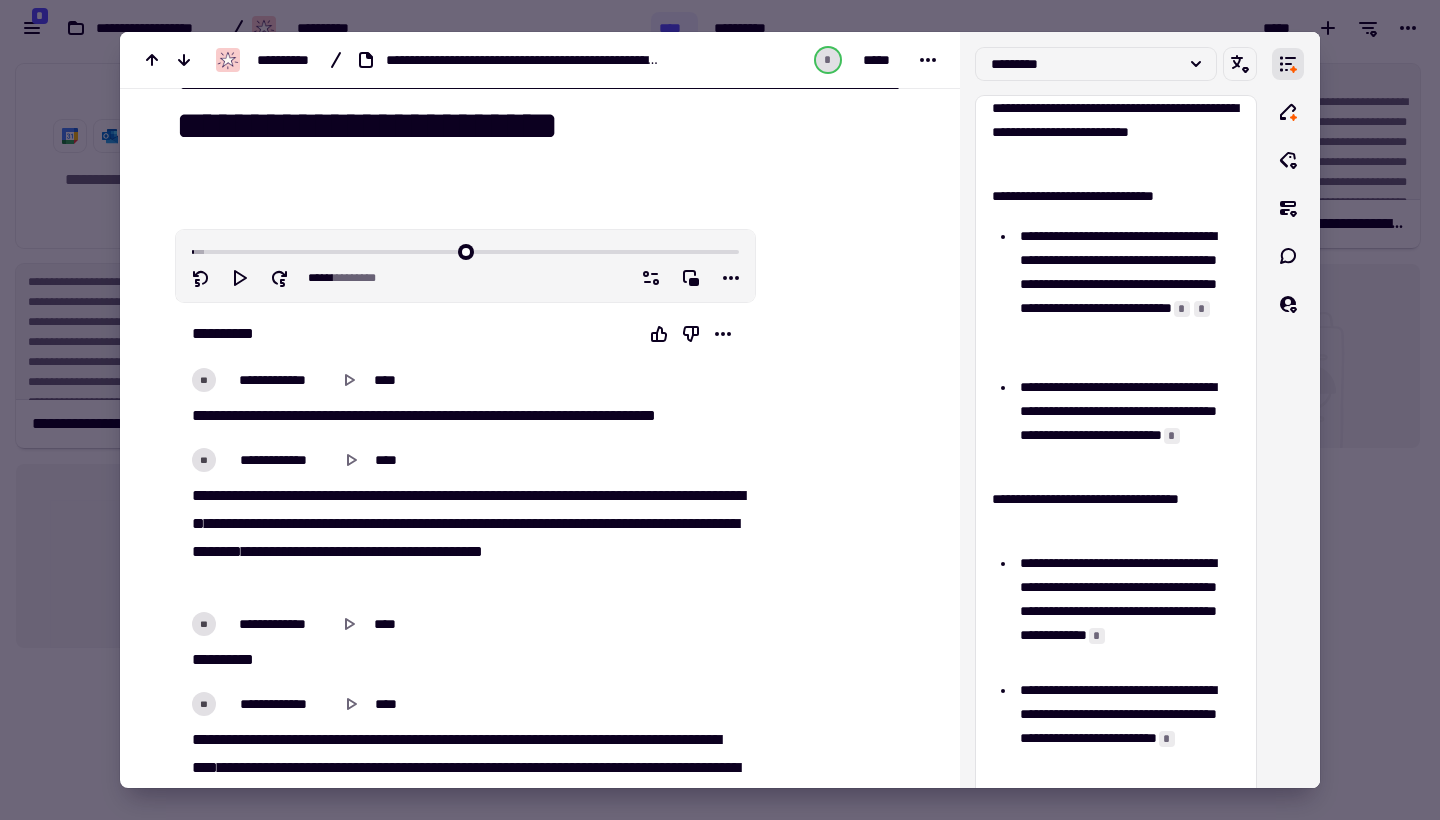 type on "*****" 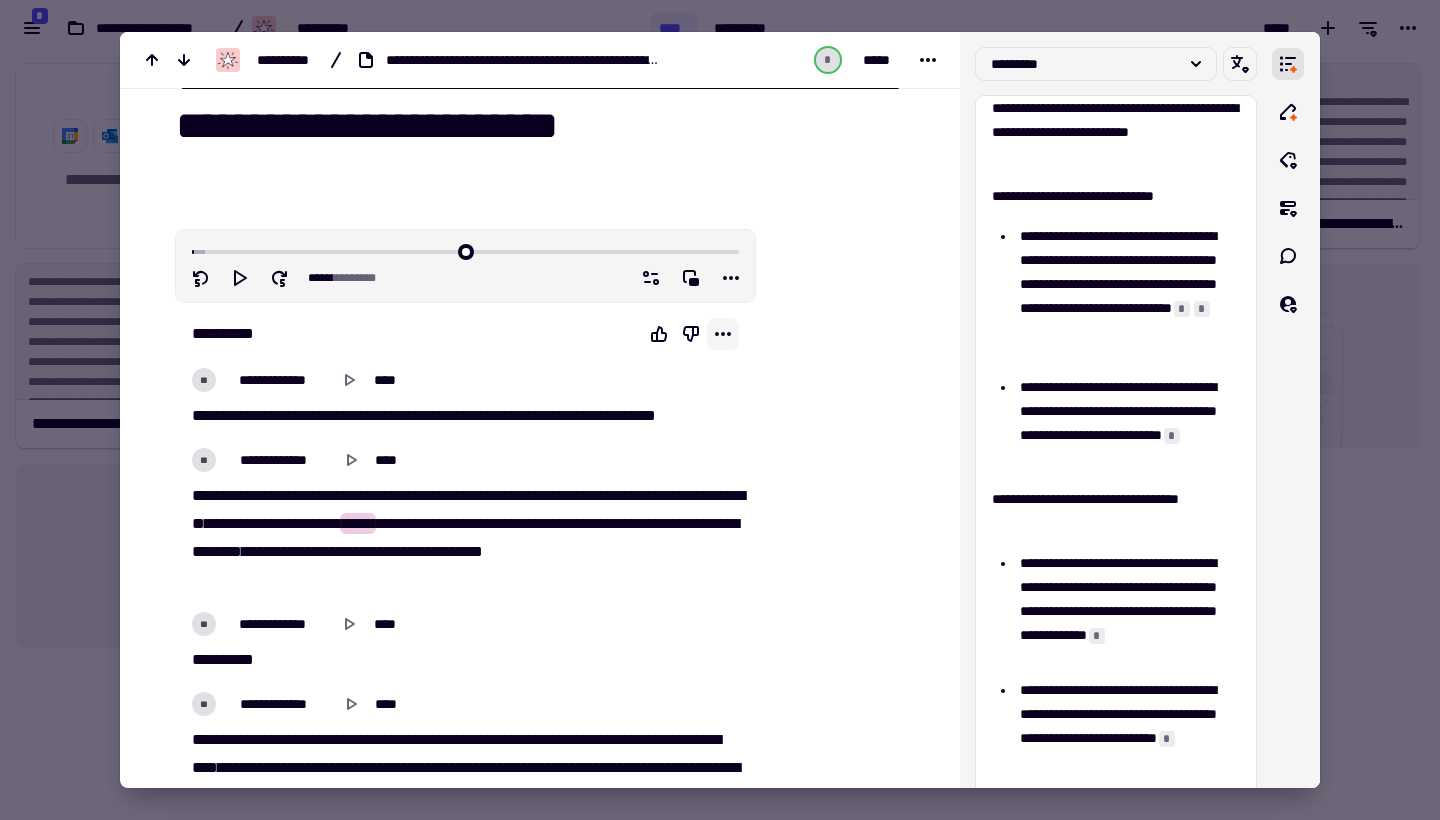 click 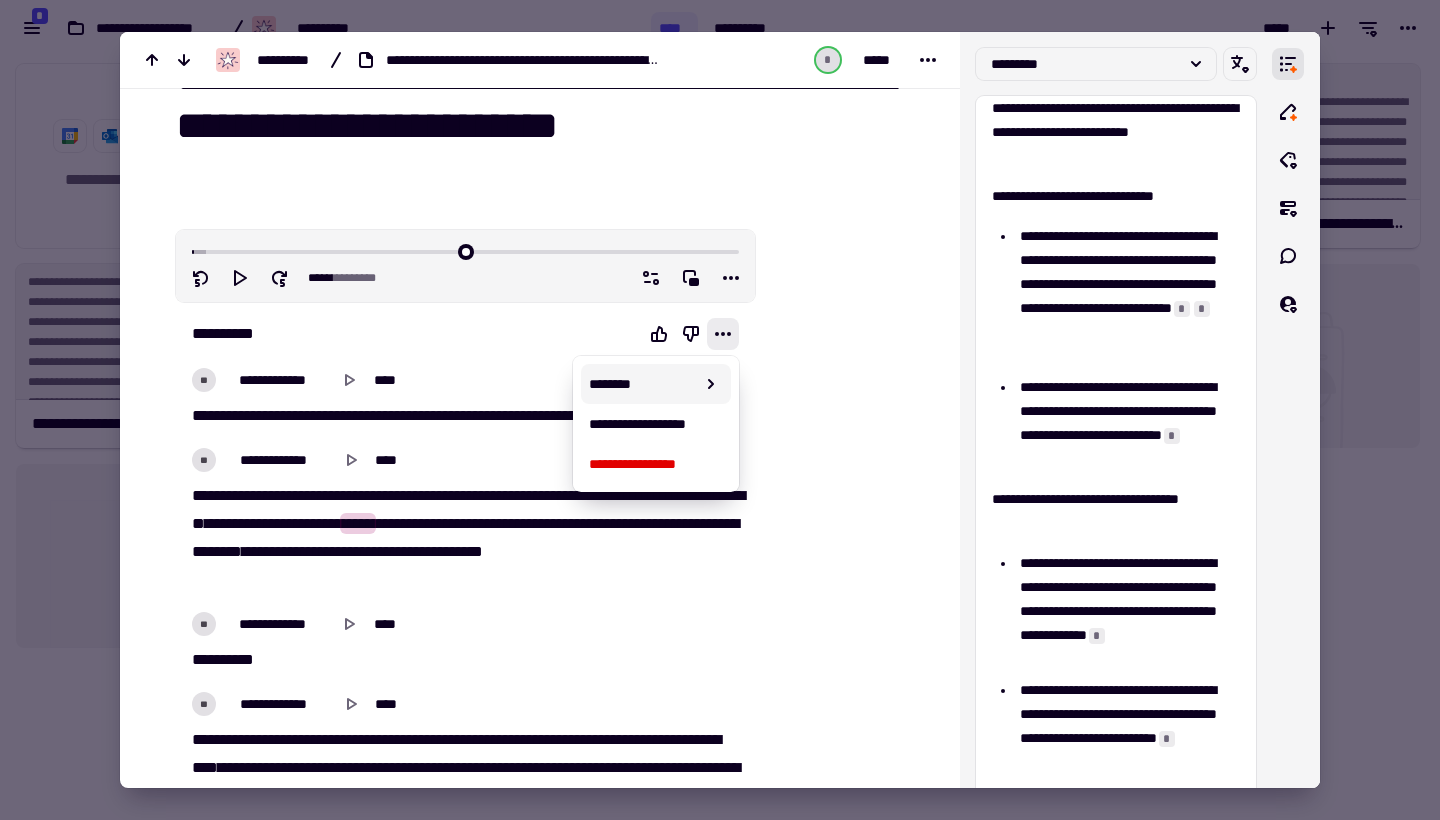 click on "**********" at bounding box center [656, 424] 